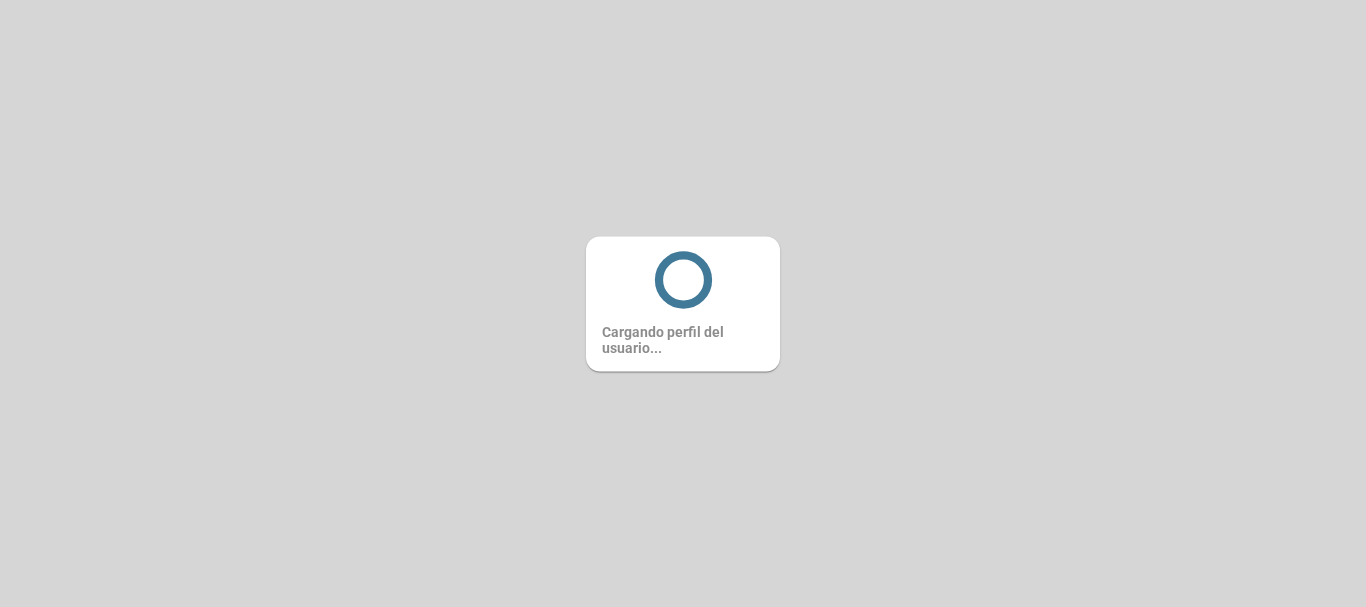 scroll, scrollTop: 0, scrollLeft: 0, axis: both 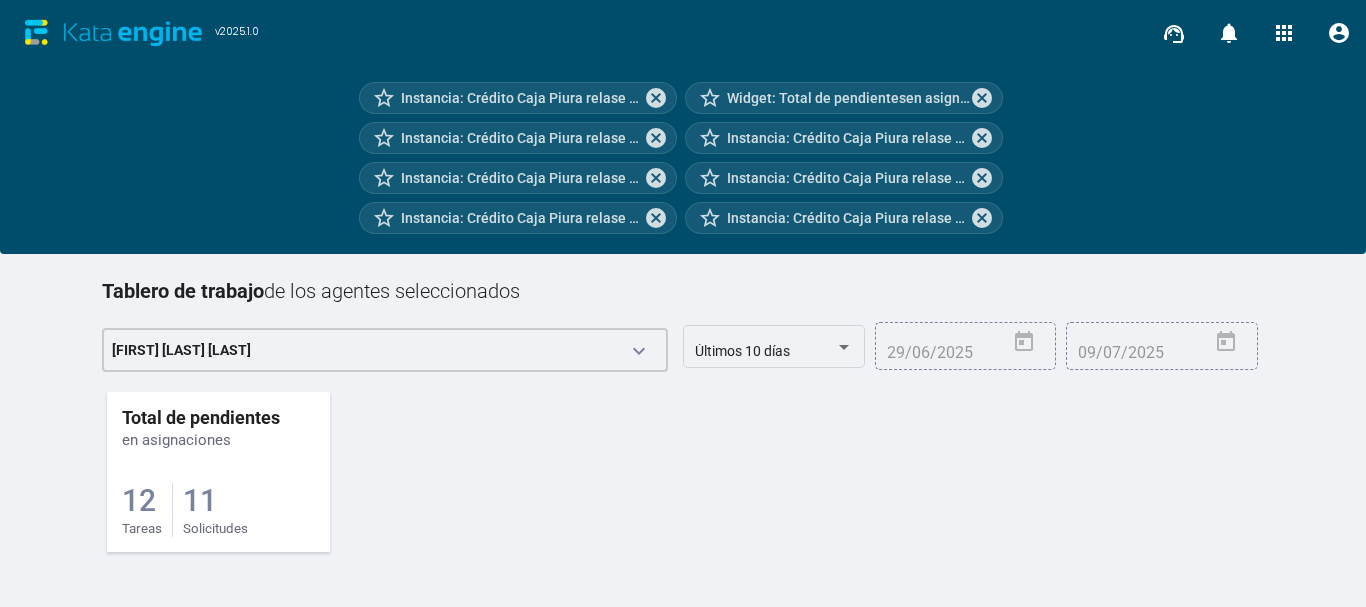 click on "12 Tareas 11 Solicitudes" at bounding box center (218, 493) 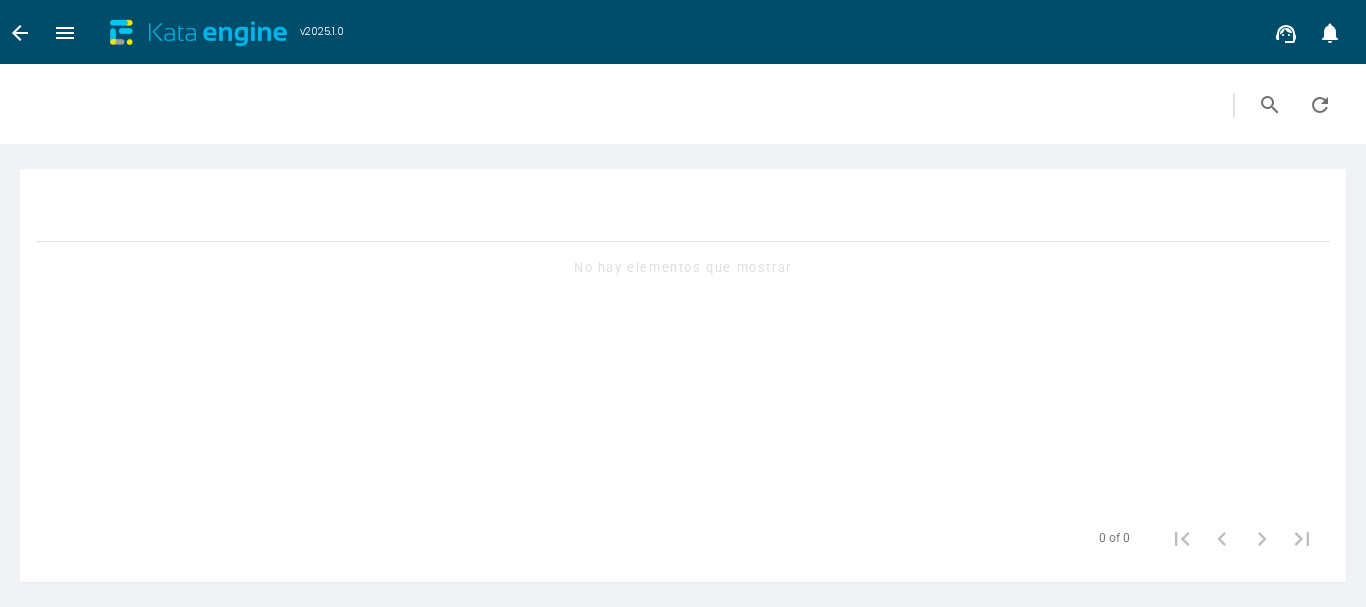 scroll, scrollTop: 0, scrollLeft: 0, axis: both 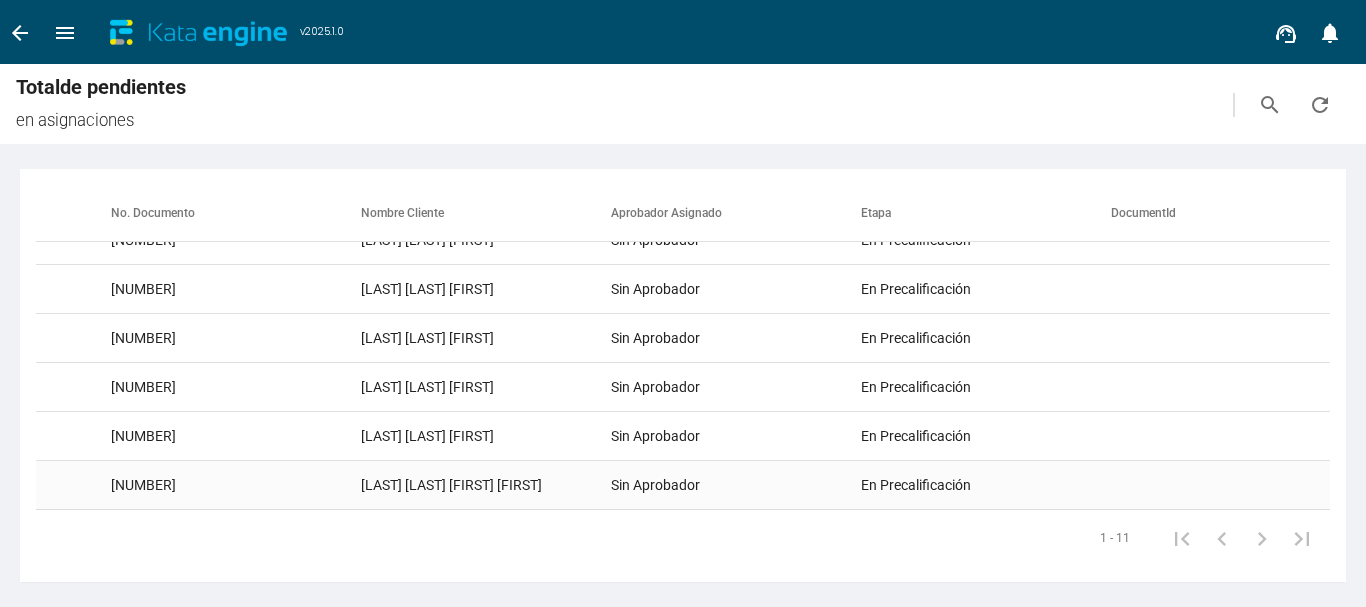 click on "[LAST] [LAST] [FIRST] [FIRST]" at bounding box center (486, -5) 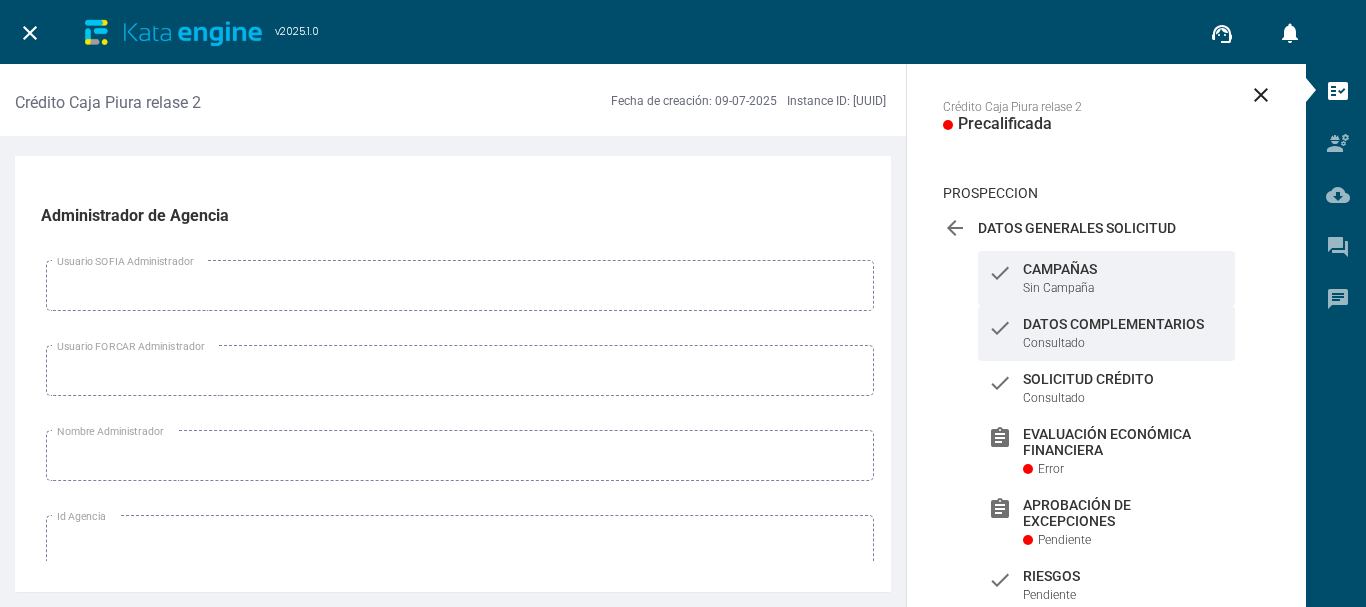 click on "check Datos Complementarios Consultado" at bounding box center [1106, 333] 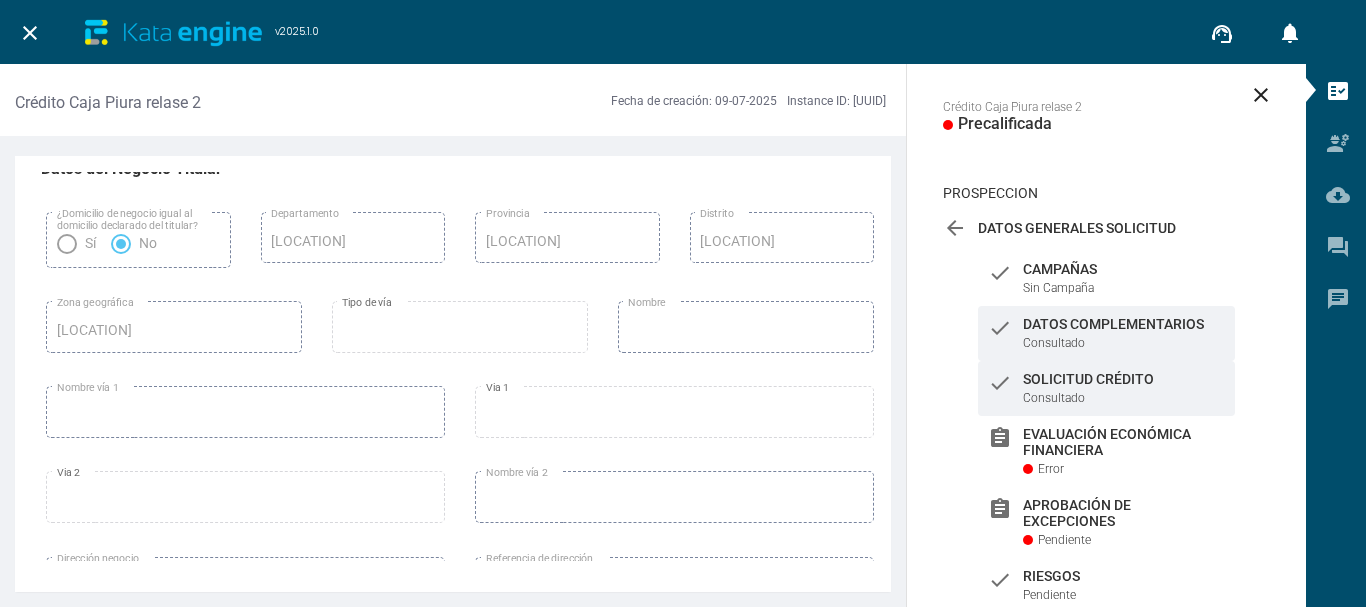 scroll, scrollTop: 13000, scrollLeft: 0, axis: vertical 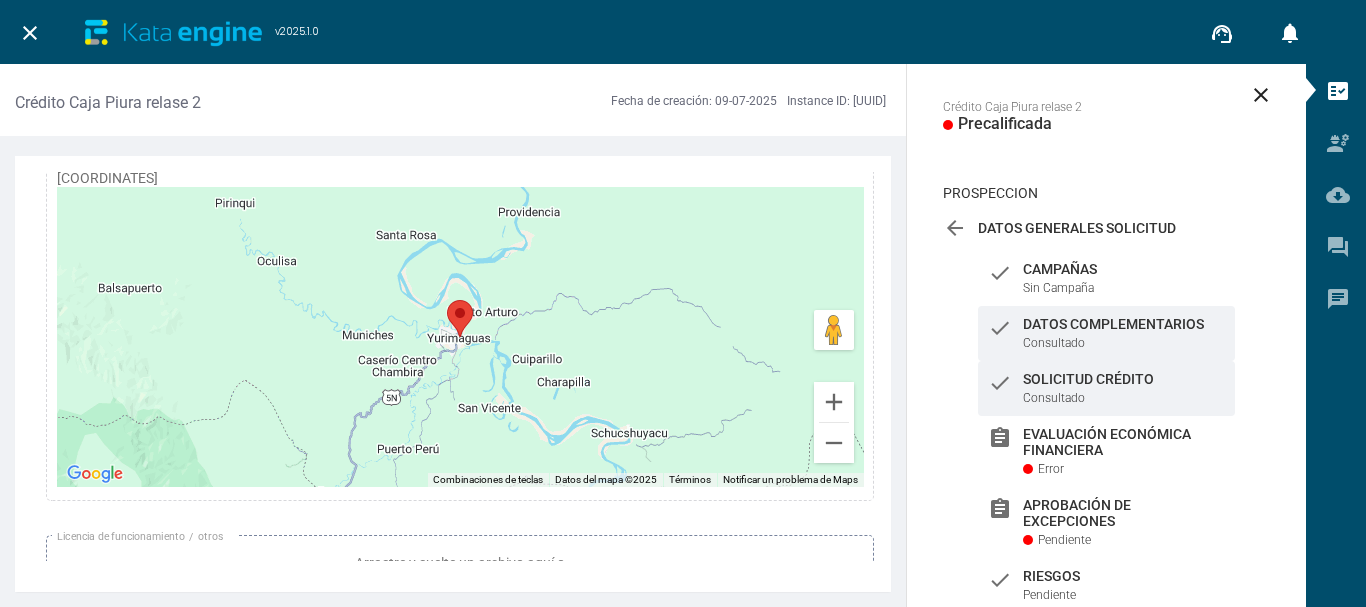 click on "check Solicitud Crédito Consultado" at bounding box center (1106, 278) 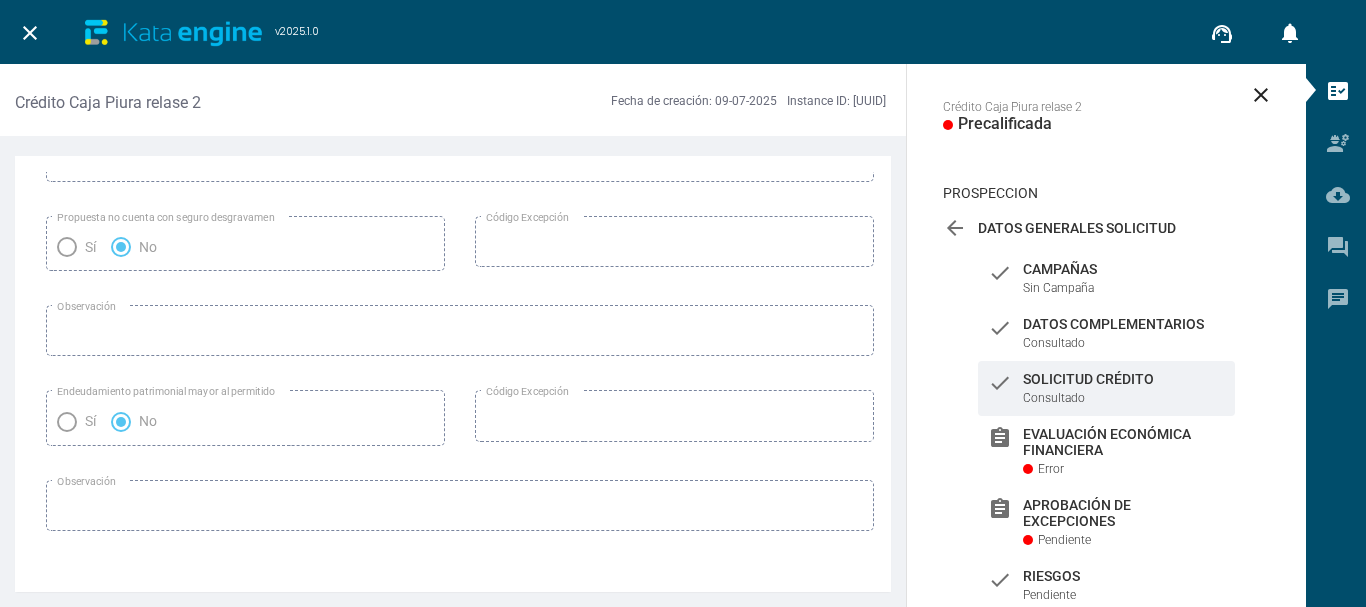 scroll, scrollTop: 3418, scrollLeft: 0, axis: vertical 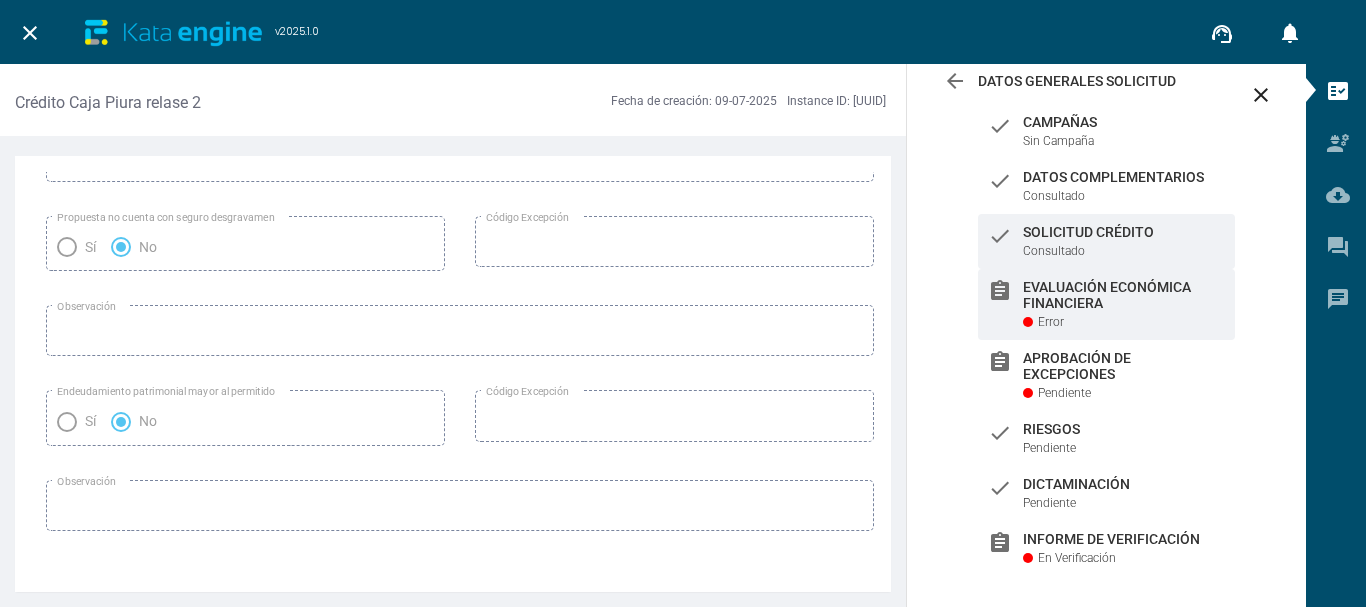 click on "assignment Evaluación Económica Financiera Error" at bounding box center (1106, 131) 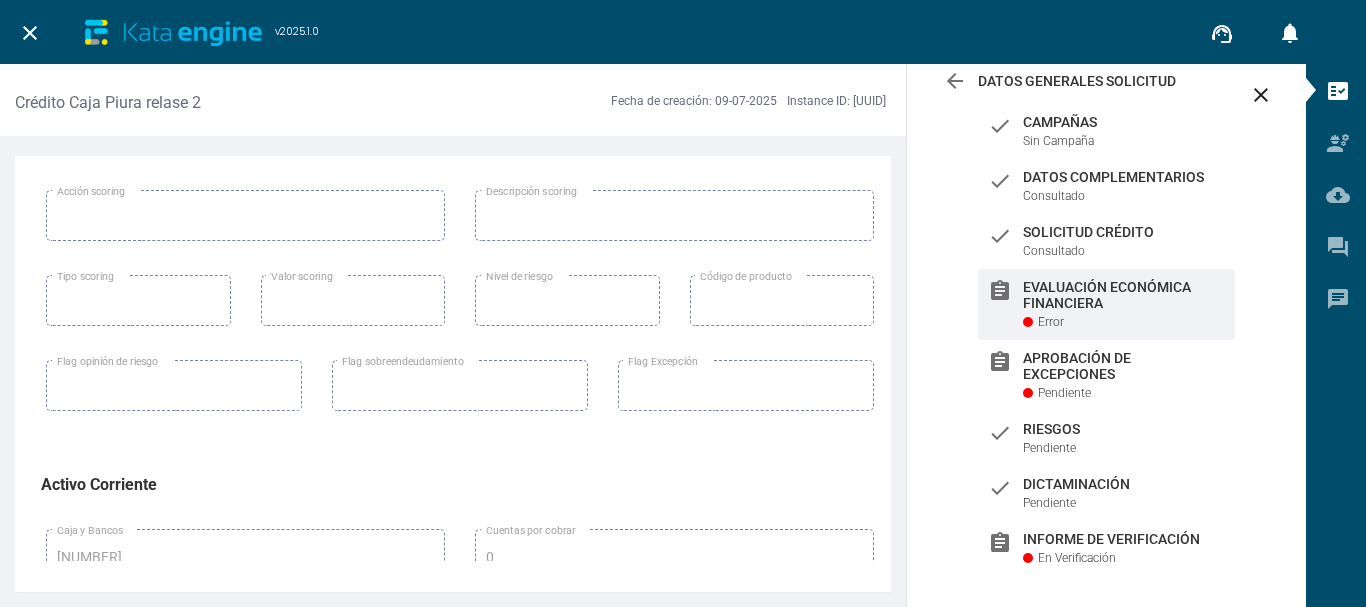 scroll, scrollTop: 500, scrollLeft: 0, axis: vertical 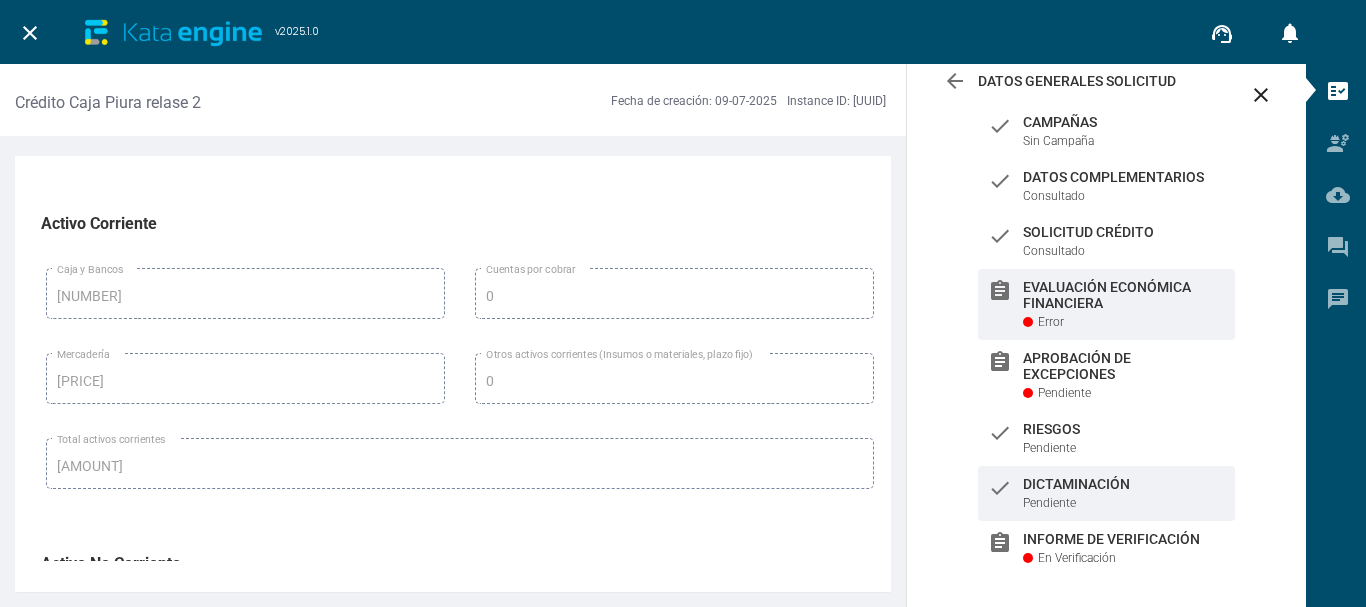 click on "Dictaminación" at bounding box center (1124, 122) 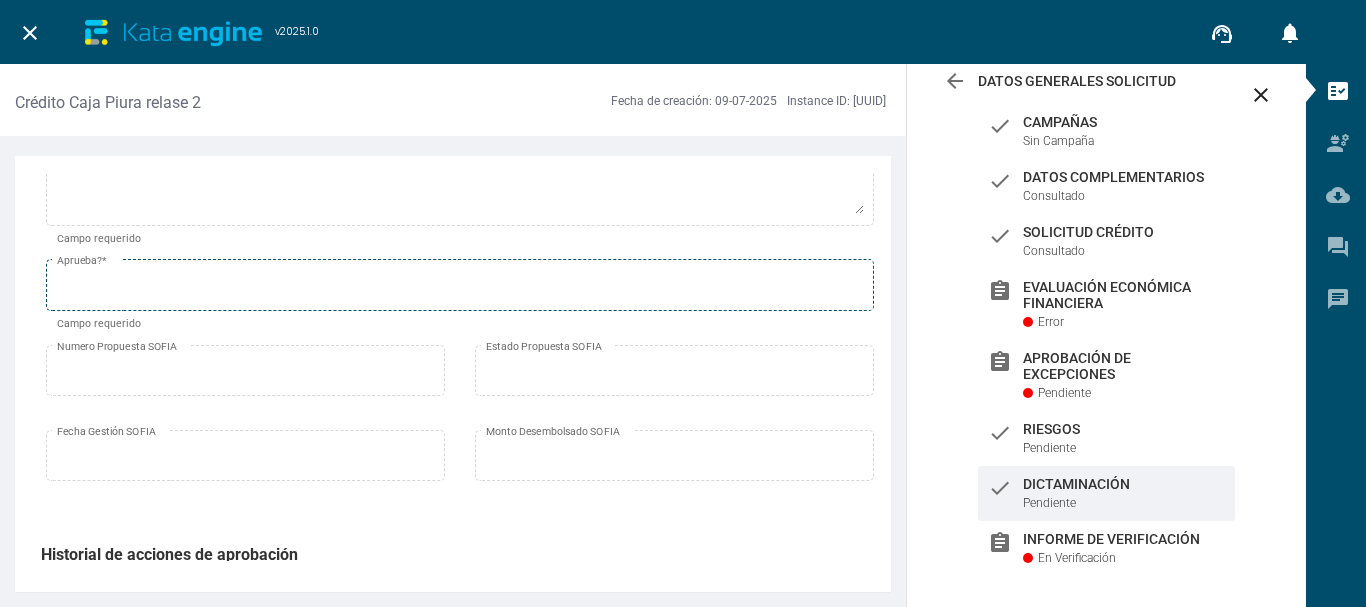 scroll, scrollTop: 139, scrollLeft: 0, axis: vertical 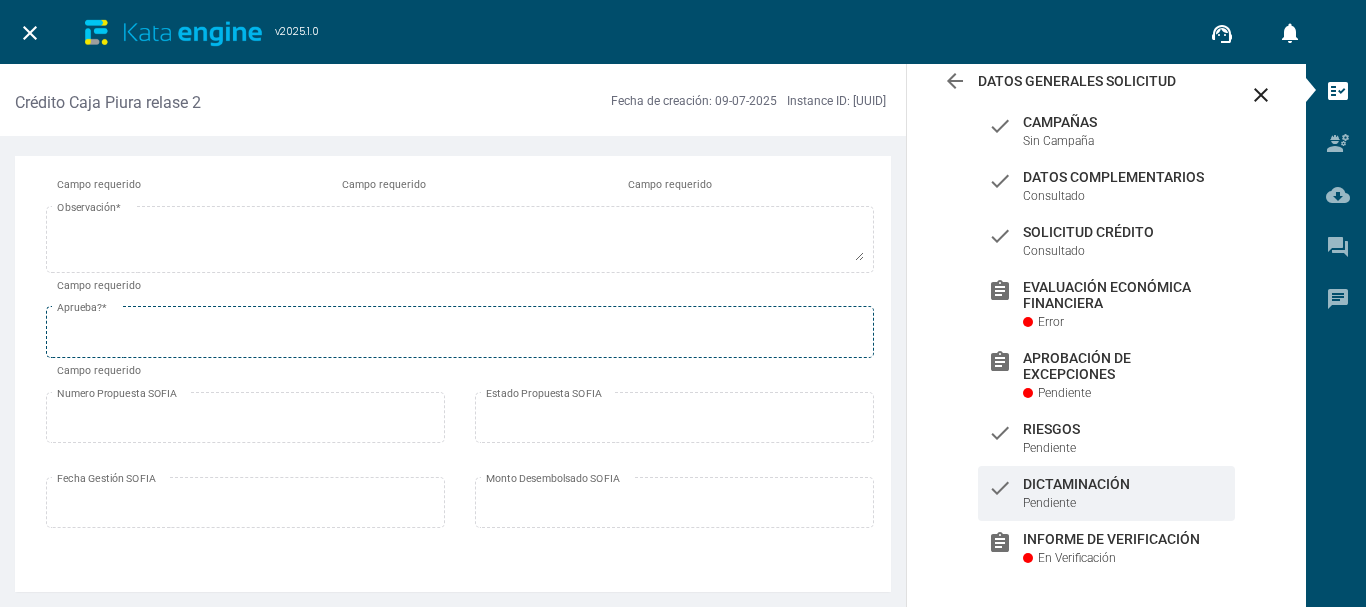 click on "Aprueba?   *" at bounding box center (460, 336) 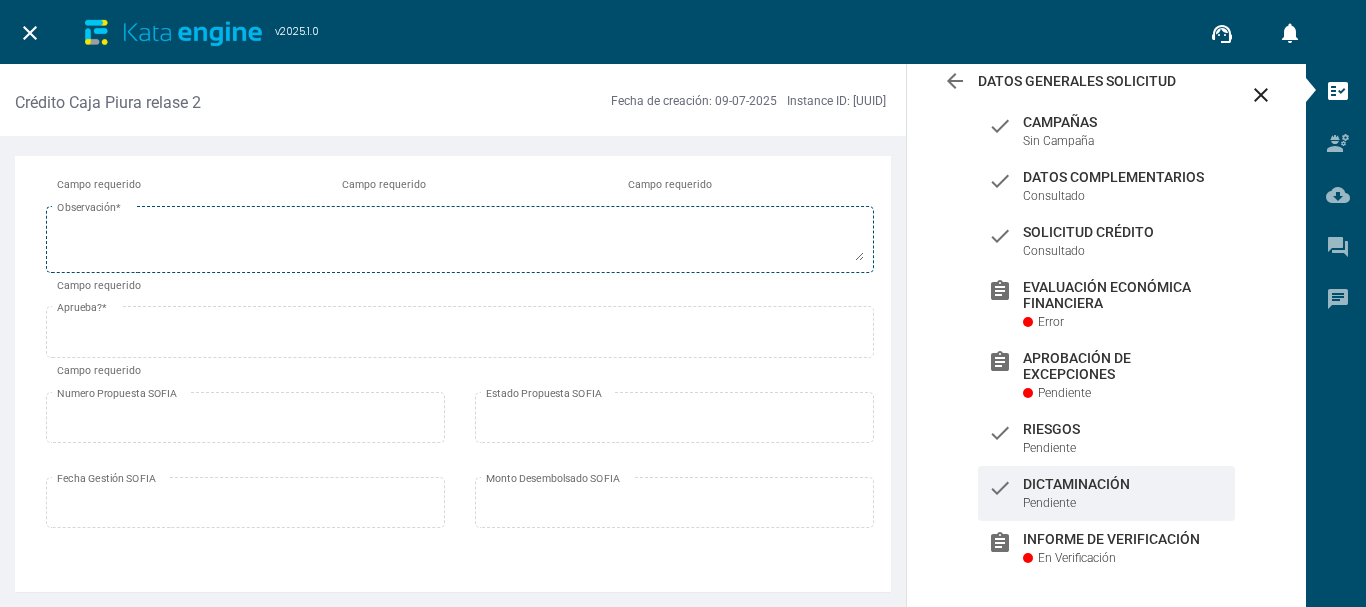 click on "Observación   *" at bounding box center (460, 237) 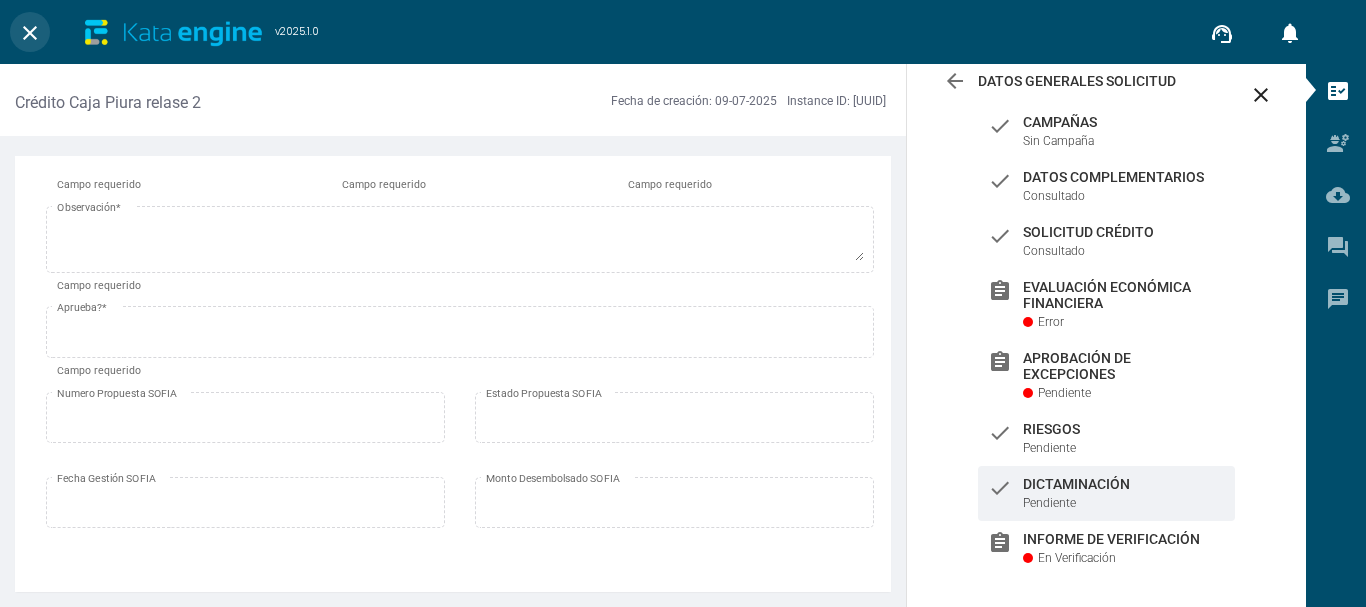 click on "close" at bounding box center (30, 33) 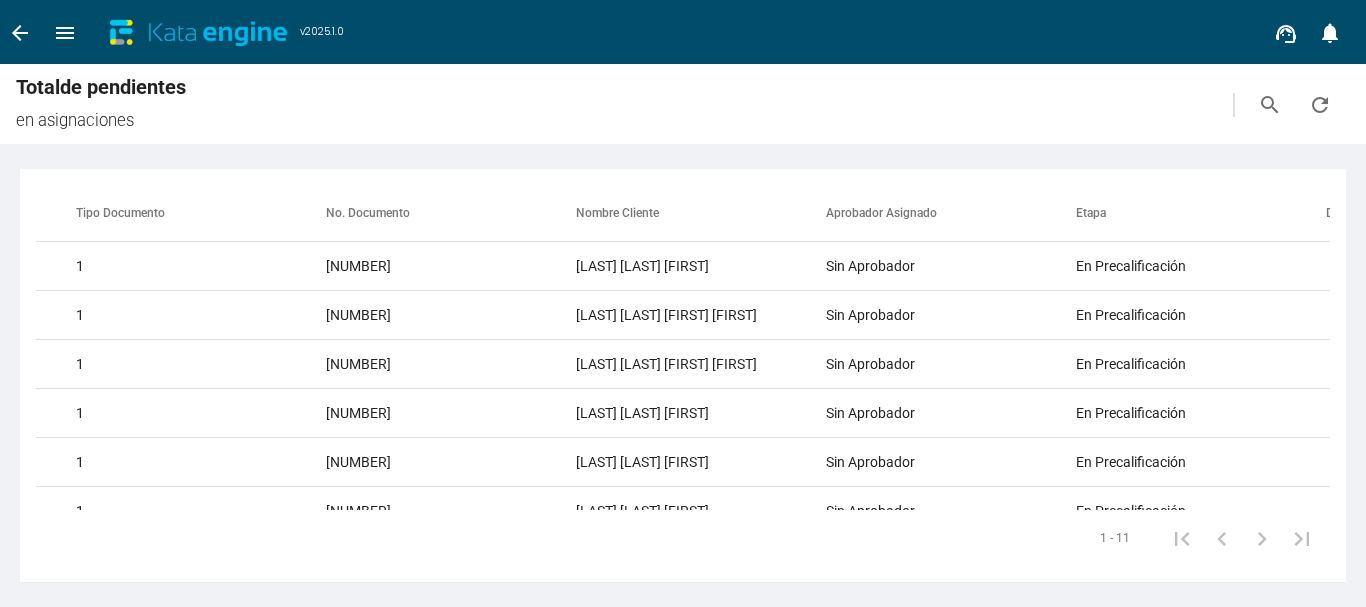 scroll, scrollTop: 0, scrollLeft: 786, axis: horizontal 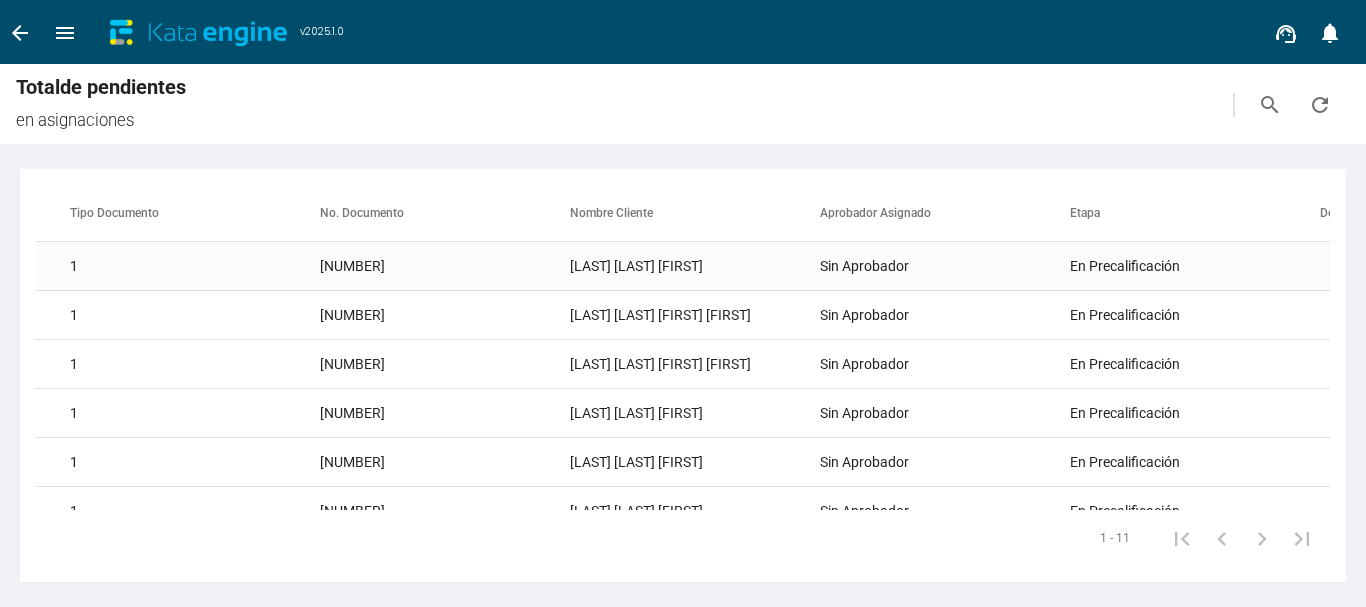 click on "[LAST] [LAST] [FIRST]" at bounding box center [695, 266] 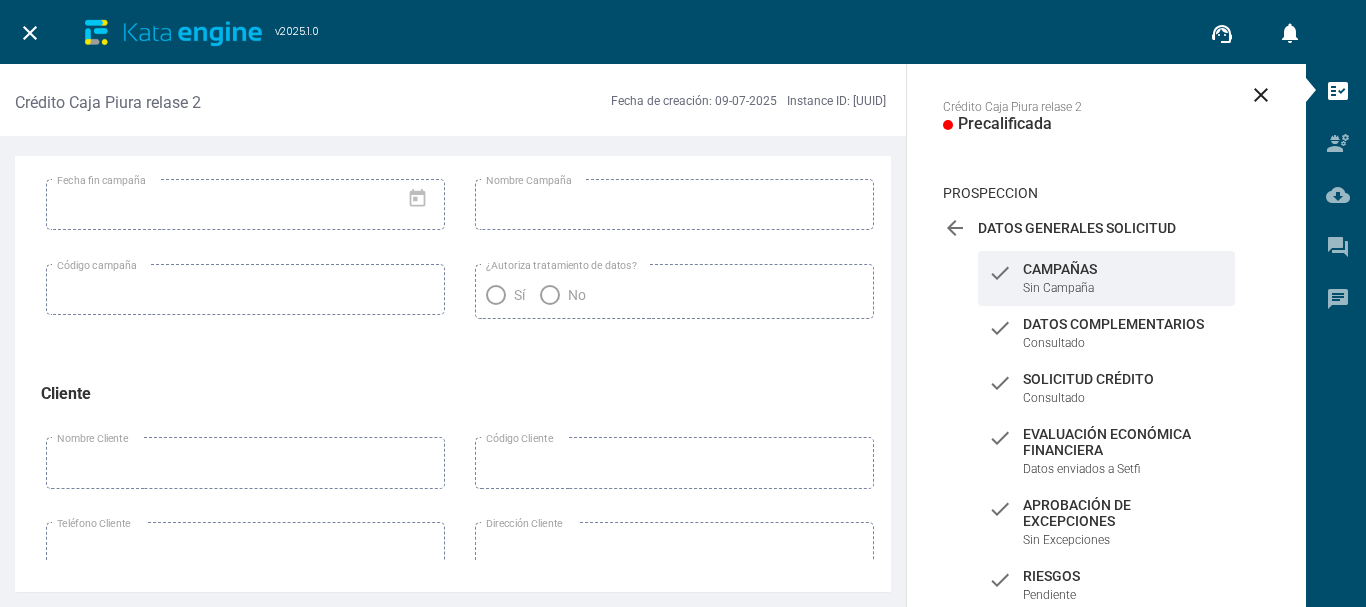 scroll, scrollTop: 800, scrollLeft: 0, axis: vertical 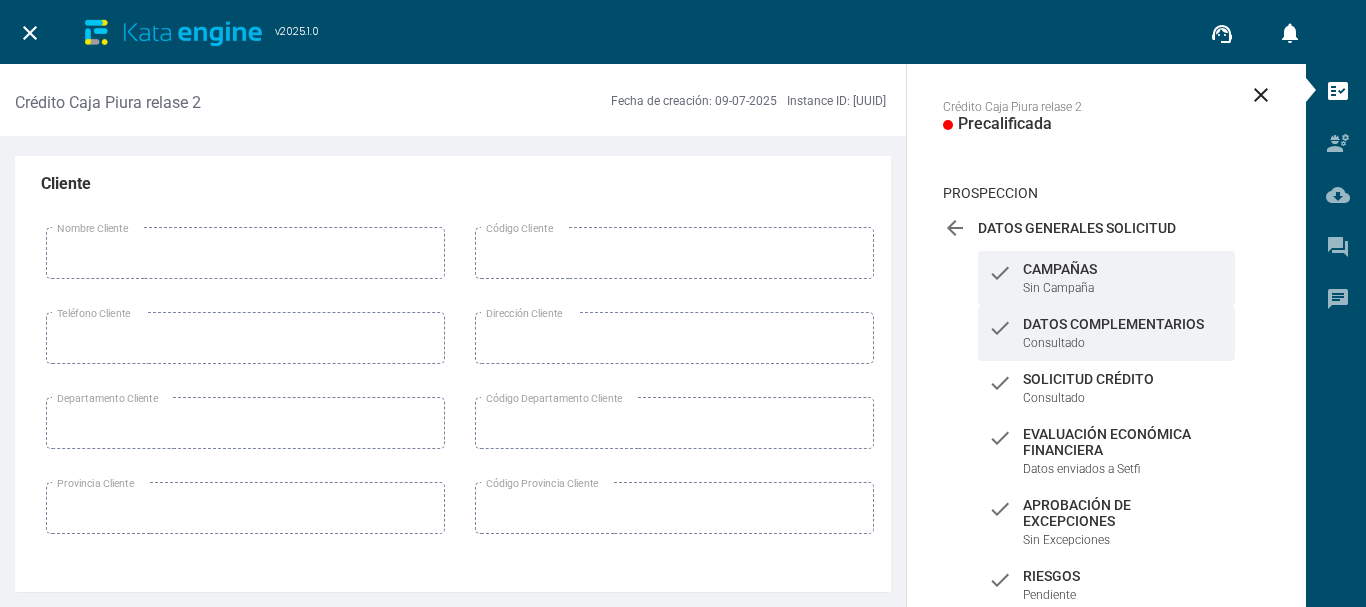 click on "check Datos Complementarios Consultado" at bounding box center [1106, 278] 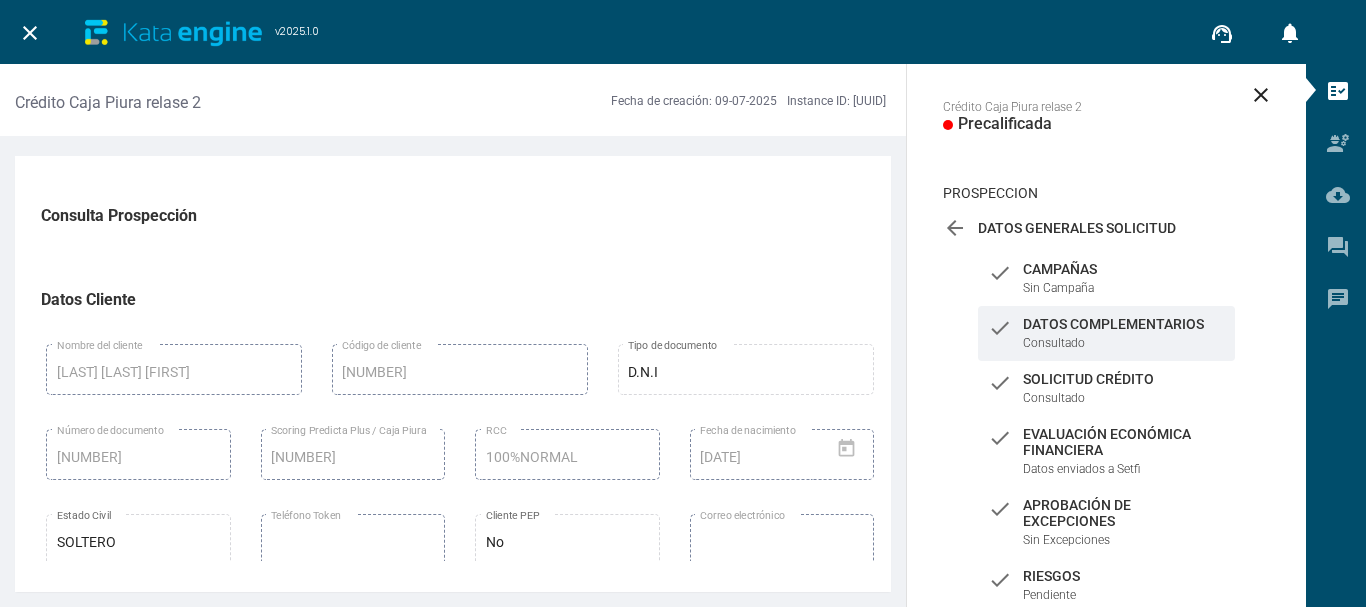 scroll, scrollTop: 100, scrollLeft: 0, axis: vertical 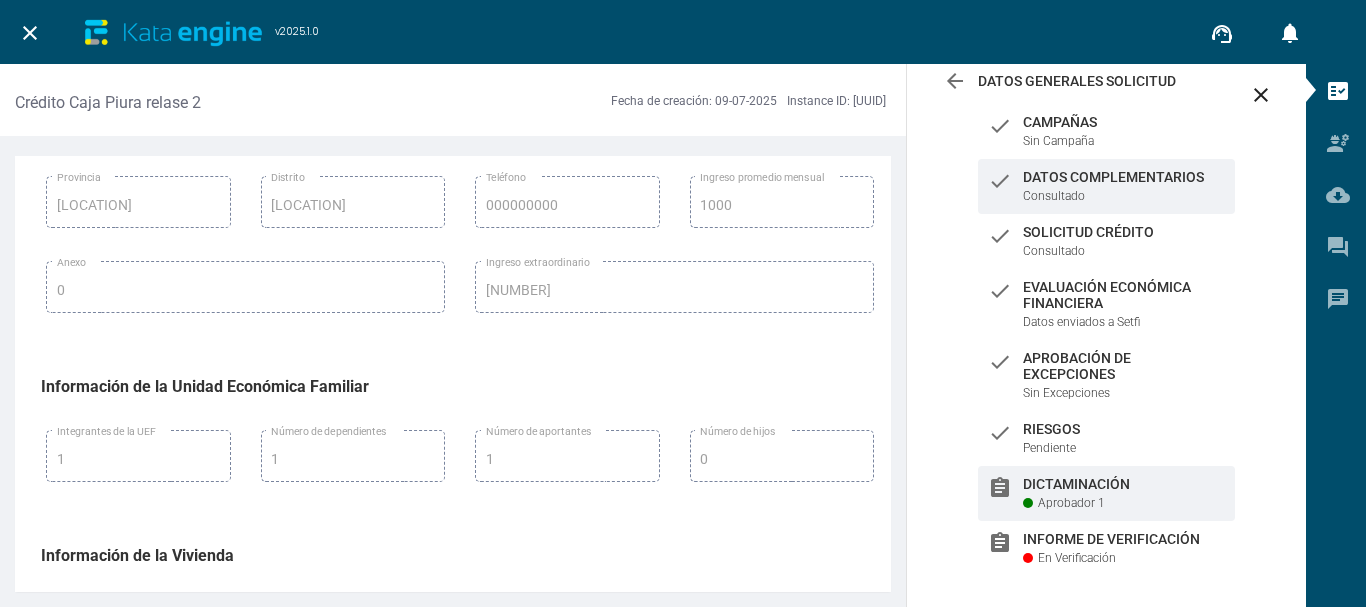 click on "Dictaminación" at bounding box center [1124, 122] 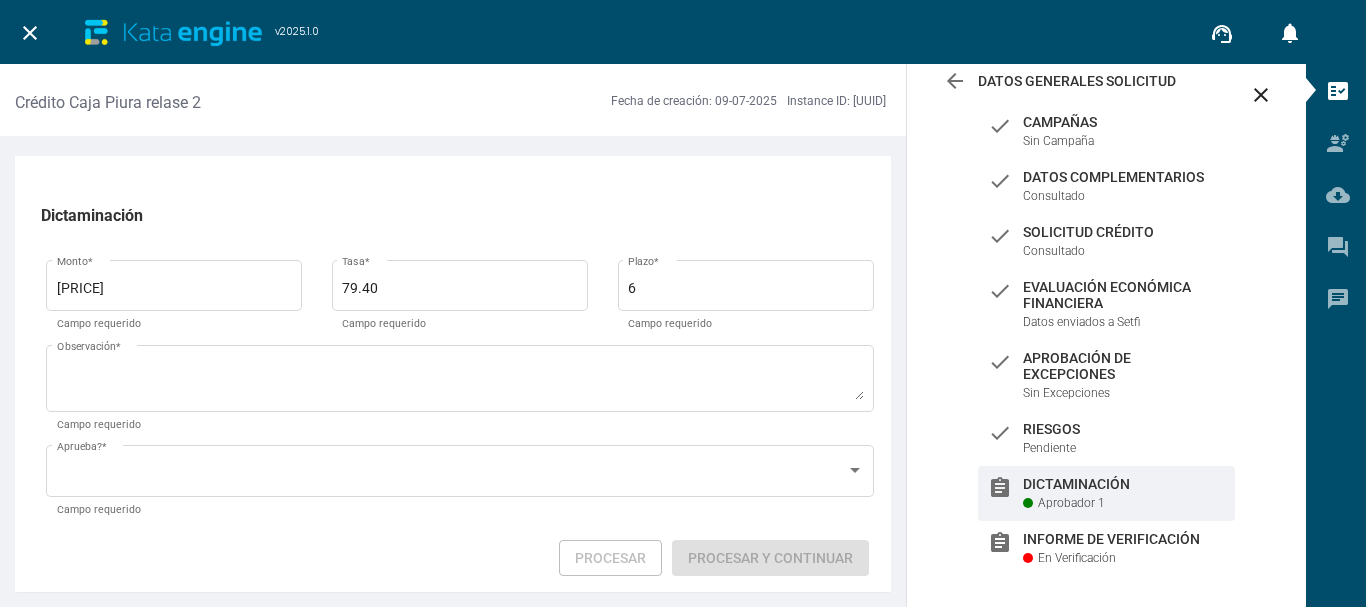 click on "Aprobador 1" at bounding box center (1071, 503) 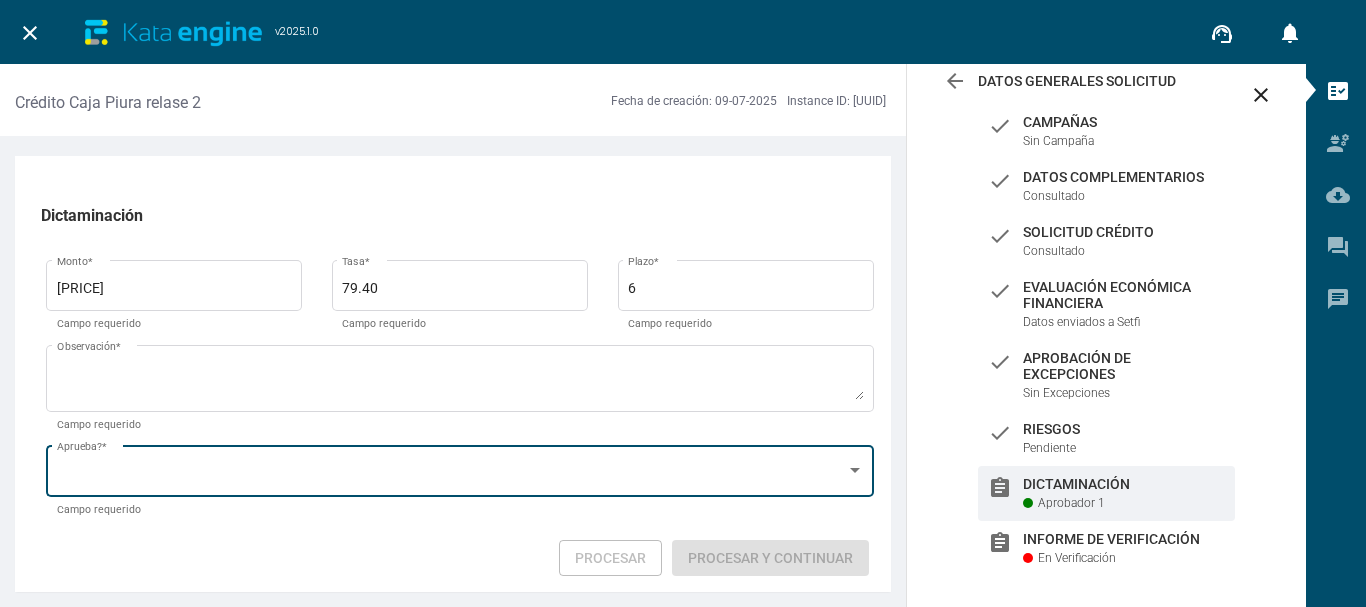 click on "Aprueba?   *" at bounding box center (460, 469) 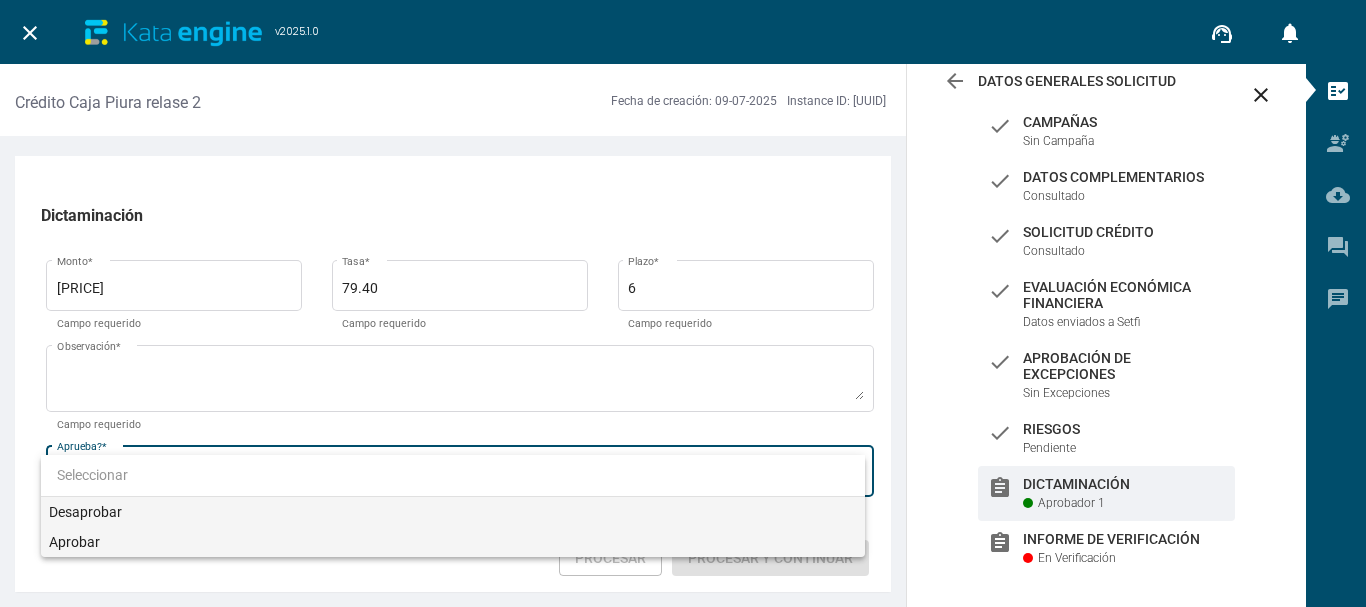 click on "Aprobar" at bounding box center (453, 542) 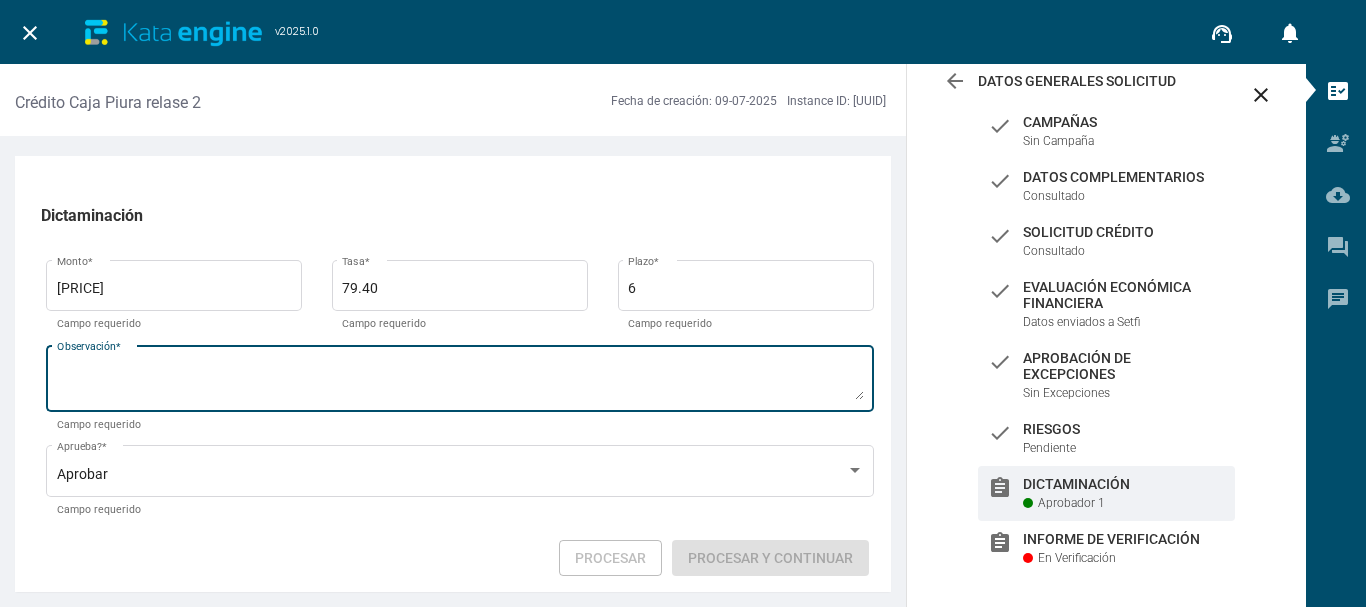 click on "Observación   *" at bounding box center (460, 382) 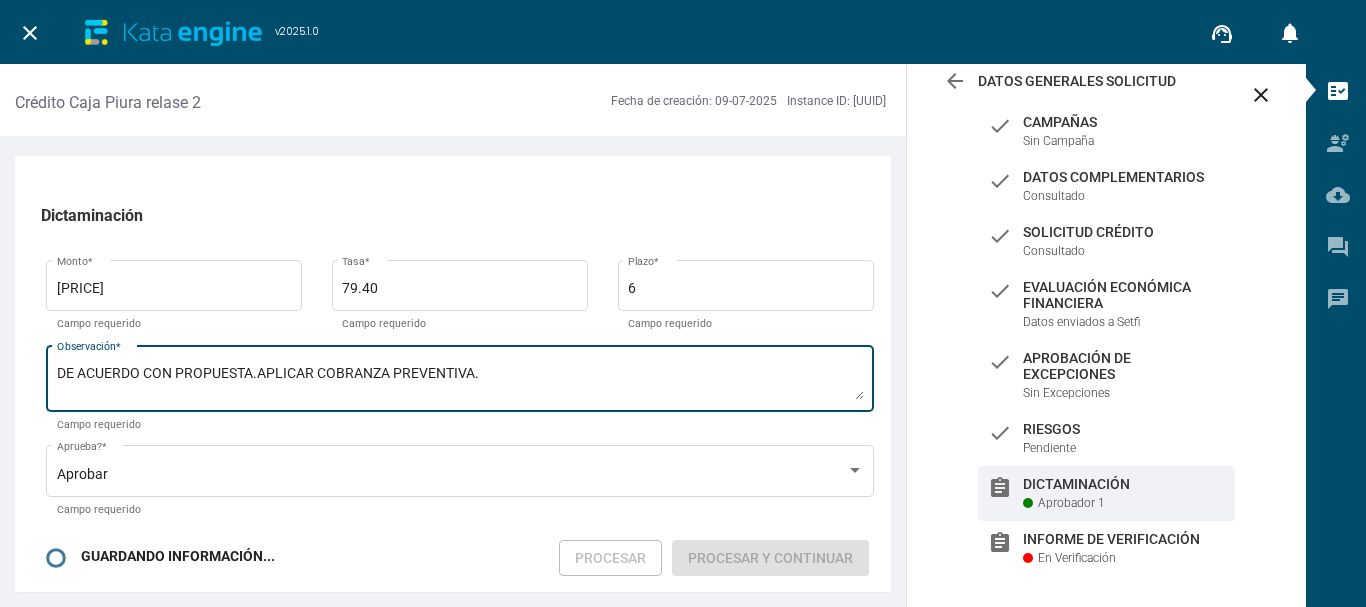 type on "DE ACUERDO CON PROPUESTA.APLICAR COBRANZA PREVENTIVA." 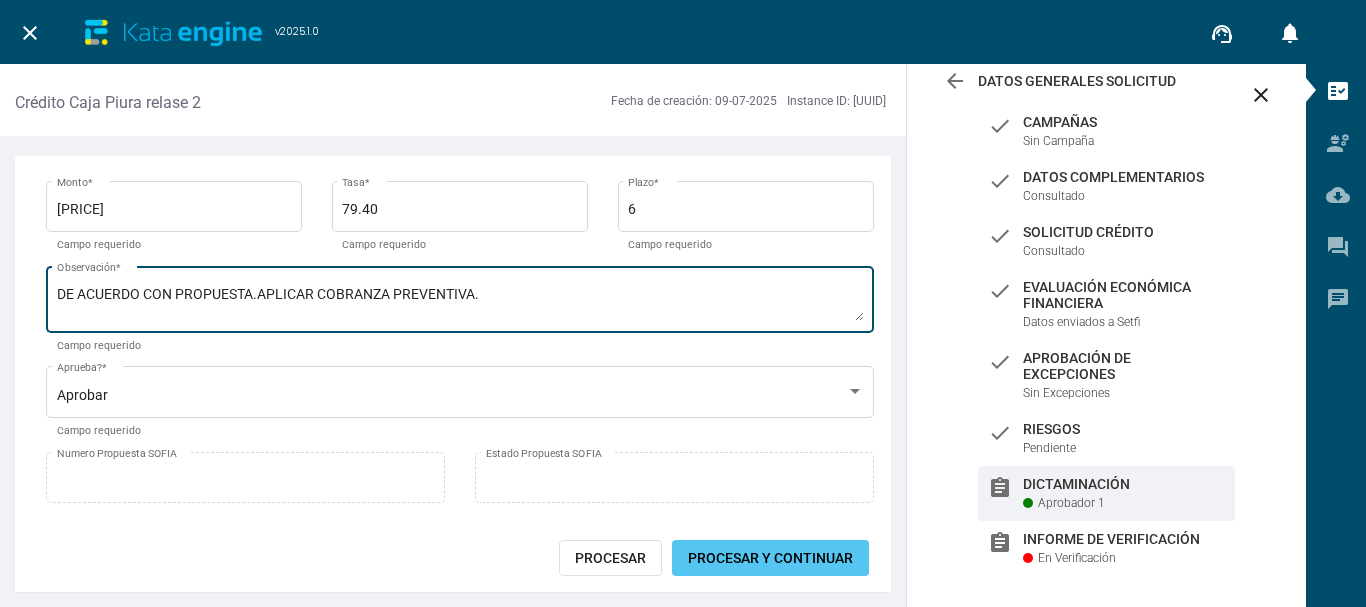 scroll, scrollTop: 212, scrollLeft: 0, axis: vertical 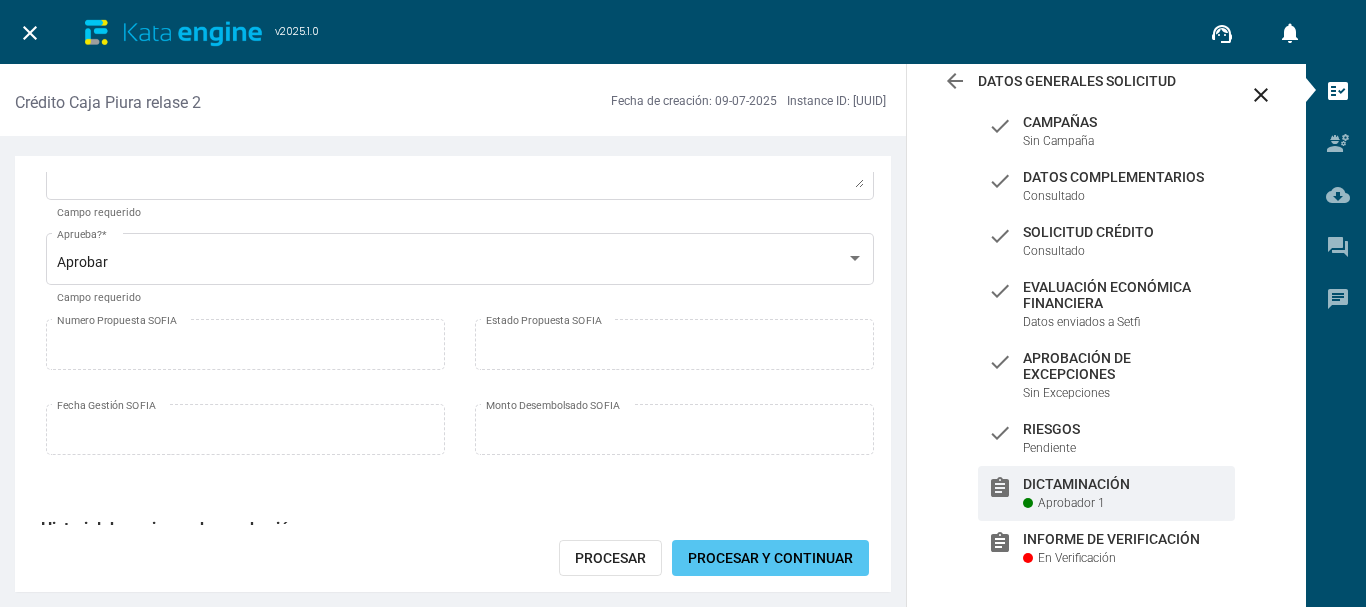 click on "Procesar y Continuar" at bounding box center [770, 558] 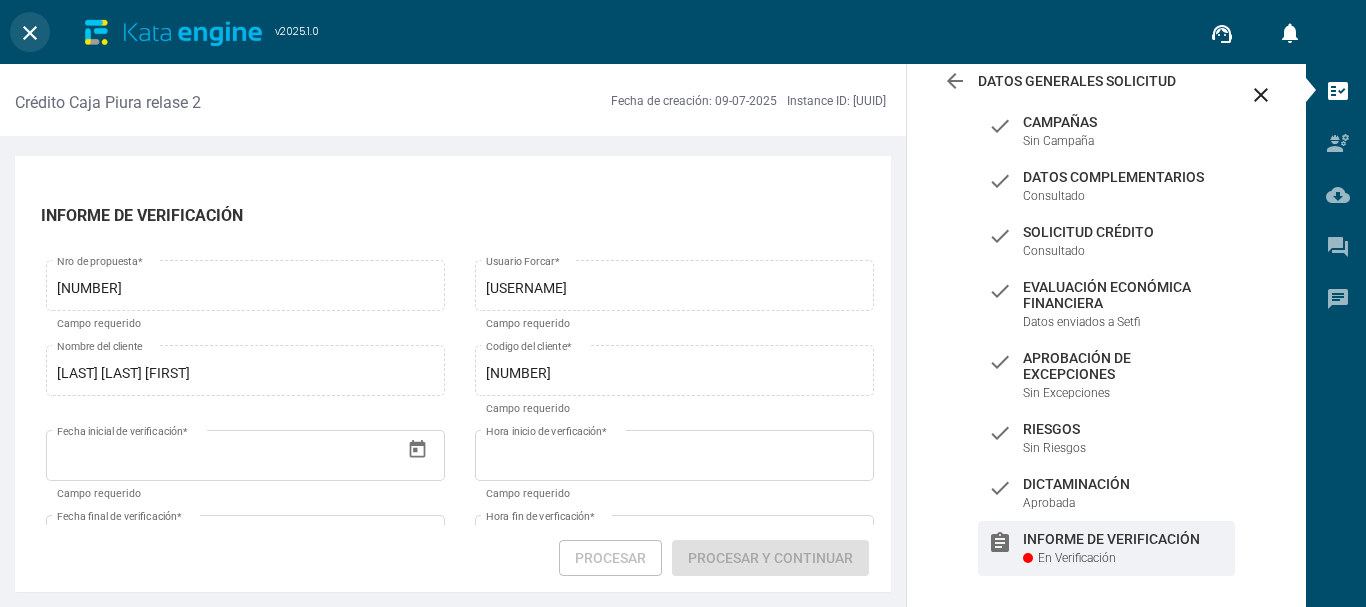 click on "close" at bounding box center [30, 33] 